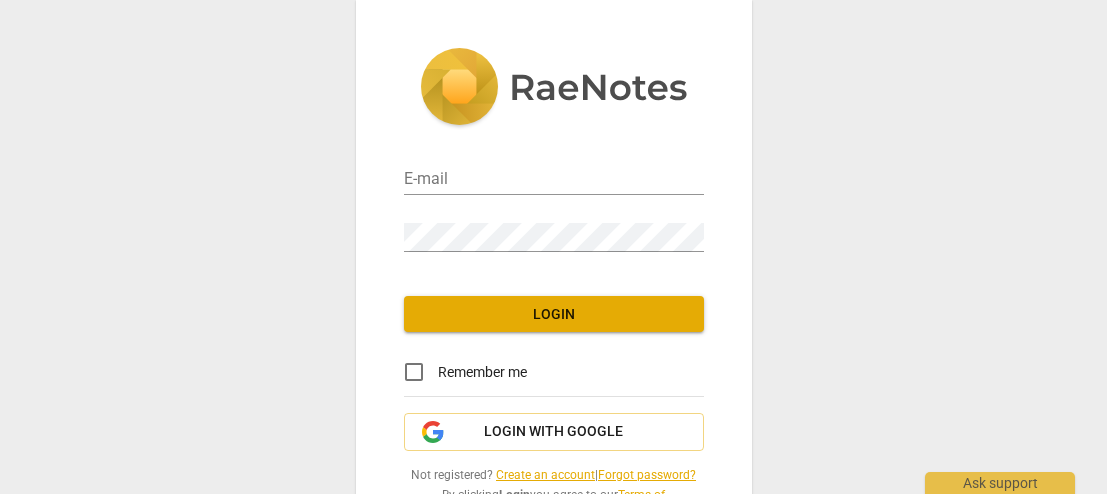 scroll, scrollTop: 0, scrollLeft: 0, axis: both 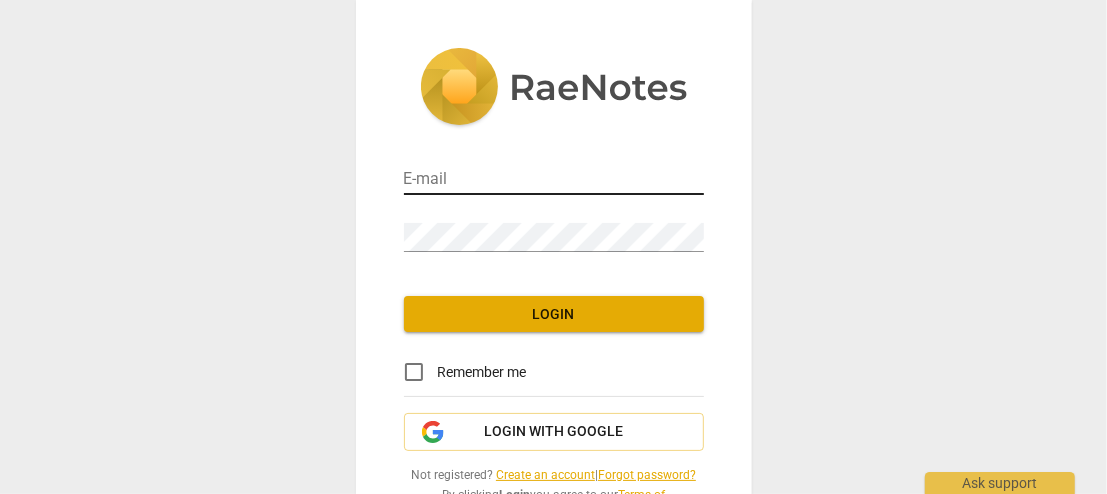 click at bounding box center [554, 180] 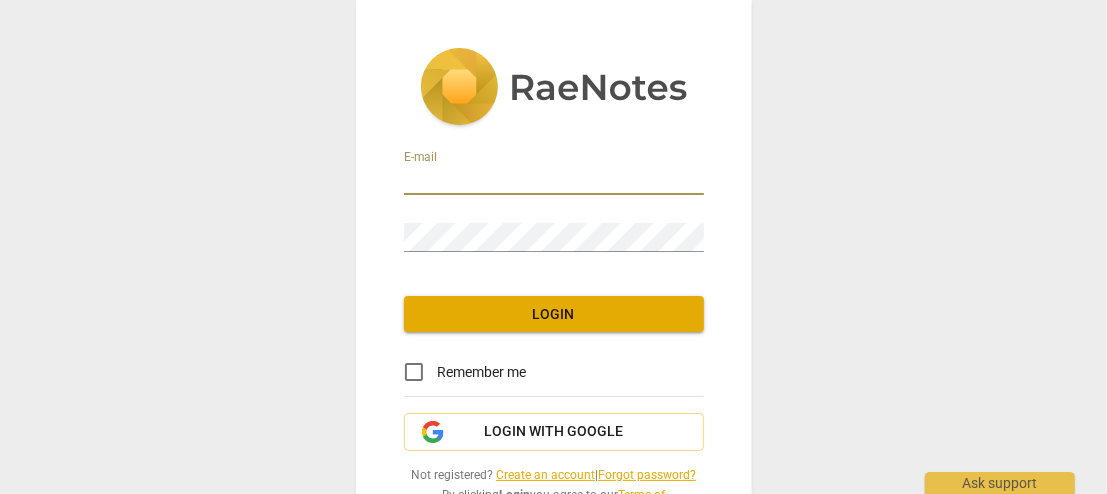 type on "[EMAIL]" 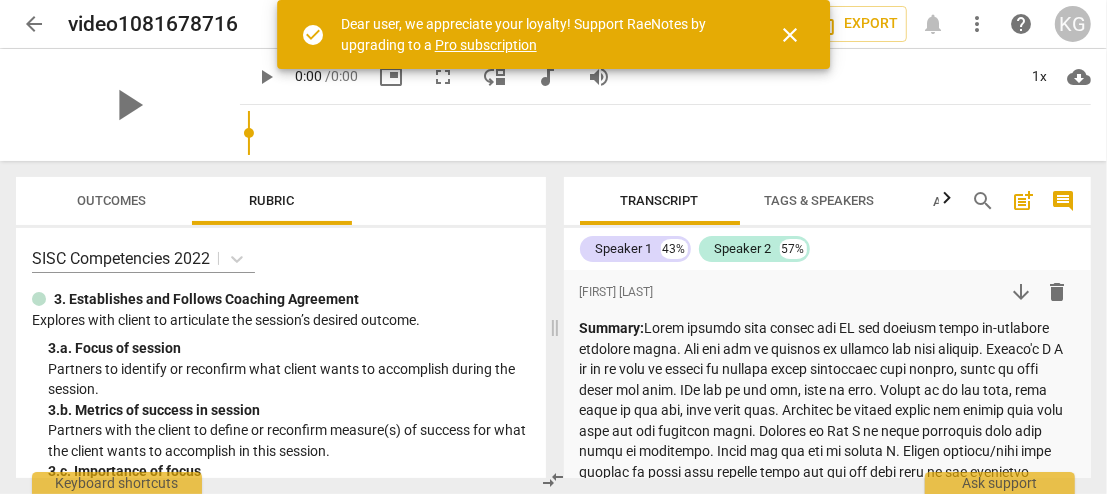 click on "close" at bounding box center [790, 35] 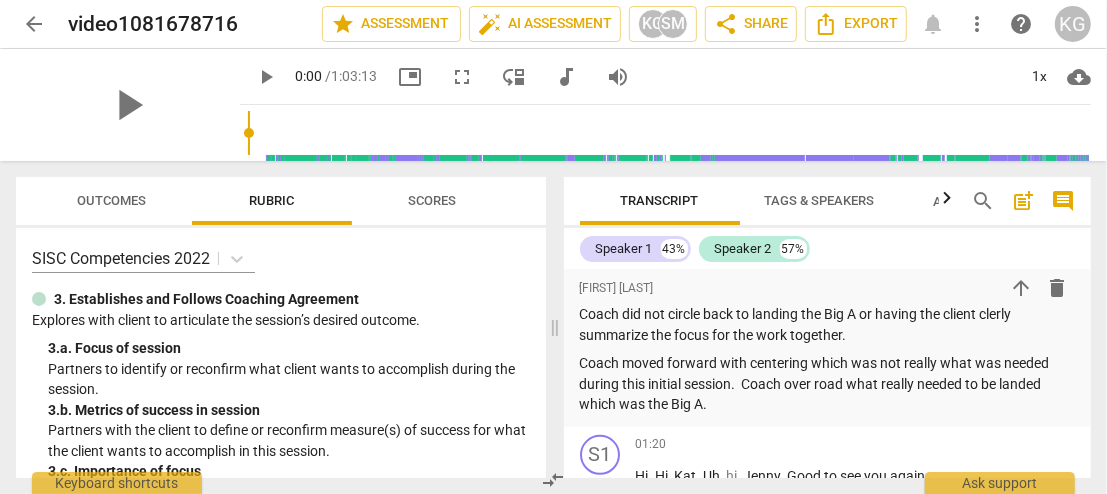scroll, scrollTop: 0, scrollLeft: 0, axis: both 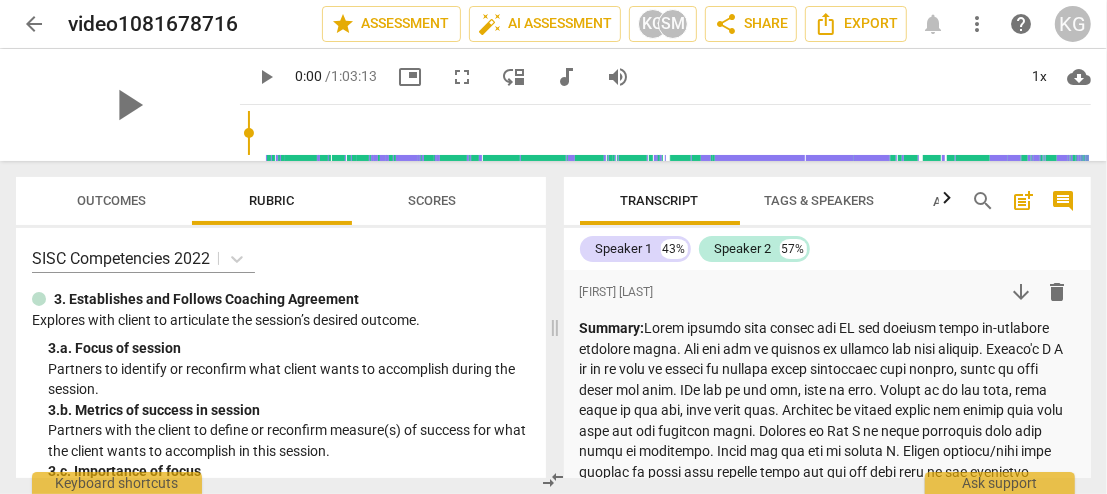 click on "more_vert" at bounding box center (977, 24) 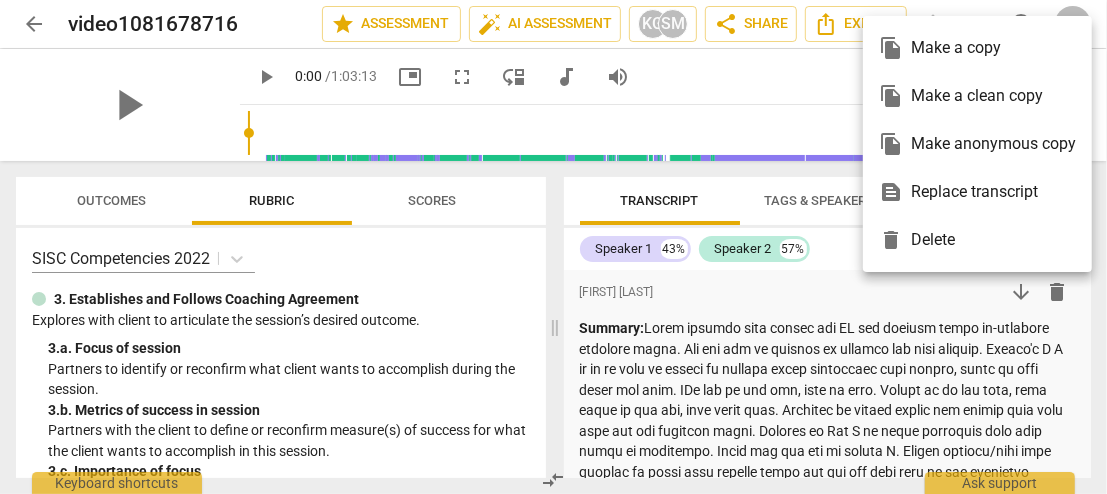 click at bounding box center (553, 247) 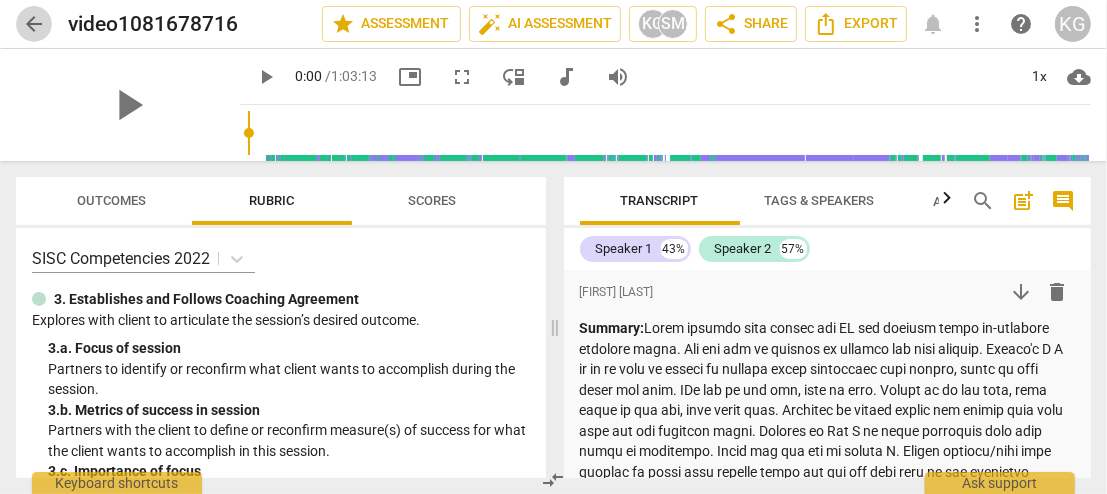 click on "arrow_back" at bounding box center (34, 24) 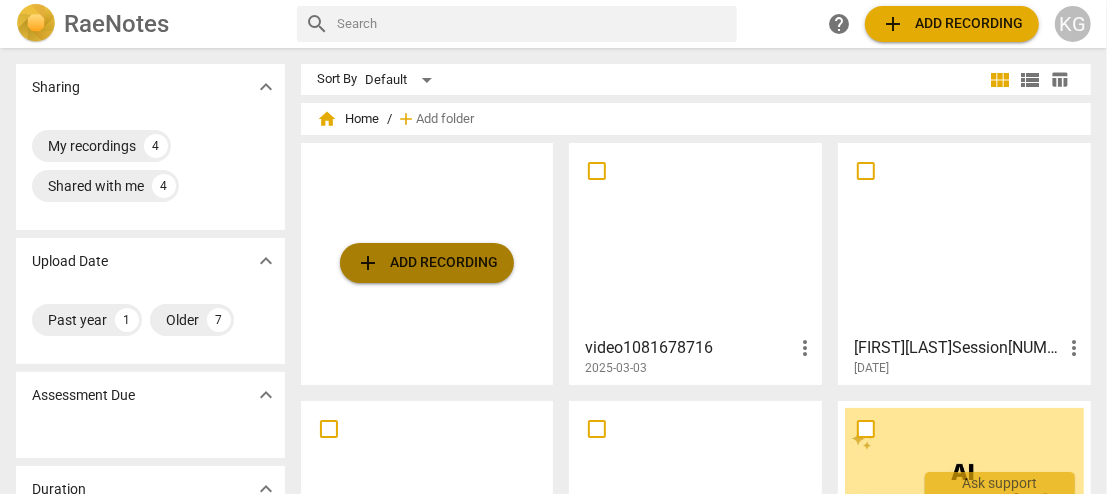 click on "add   Add recording" at bounding box center (427, 263) 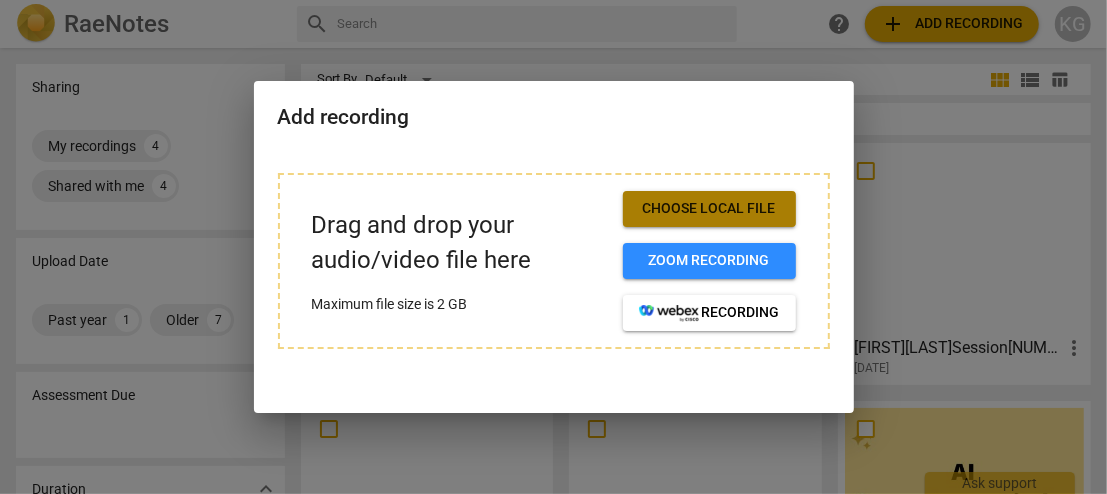 click on "Choose local file" at bounding box center (709, 209) 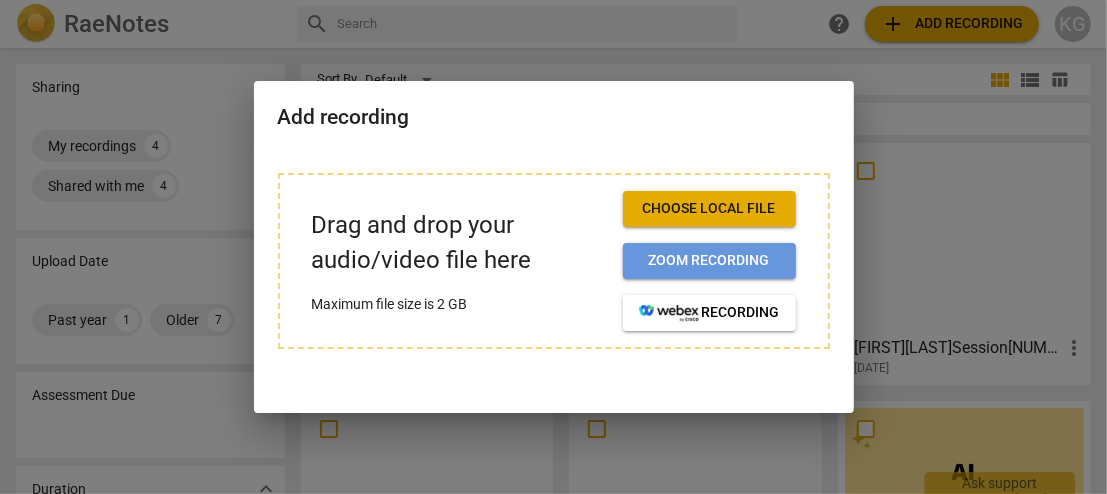 click on "Zoom recording" at bounding box center (709, 261) 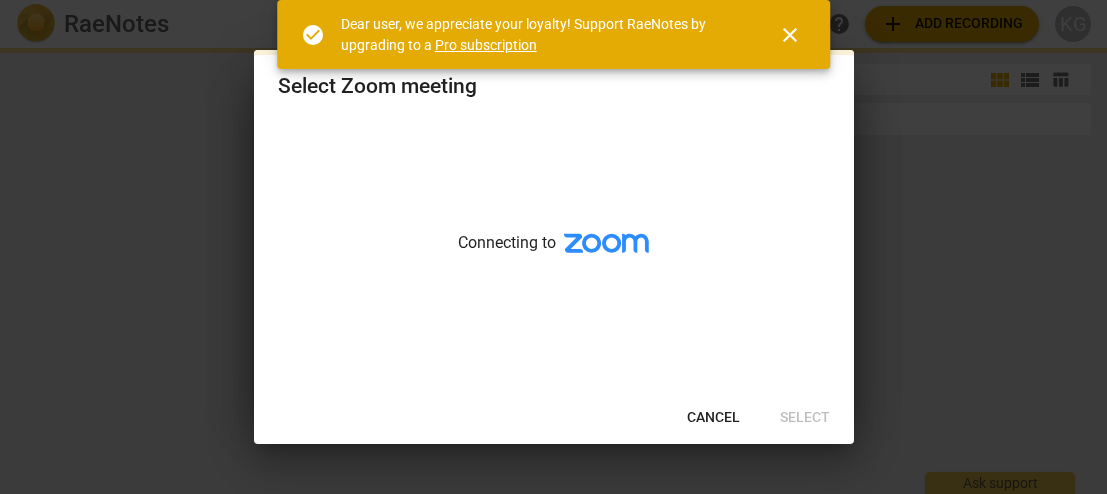scroll, scrollTop: 0, scrollLeft: 0, axis: both 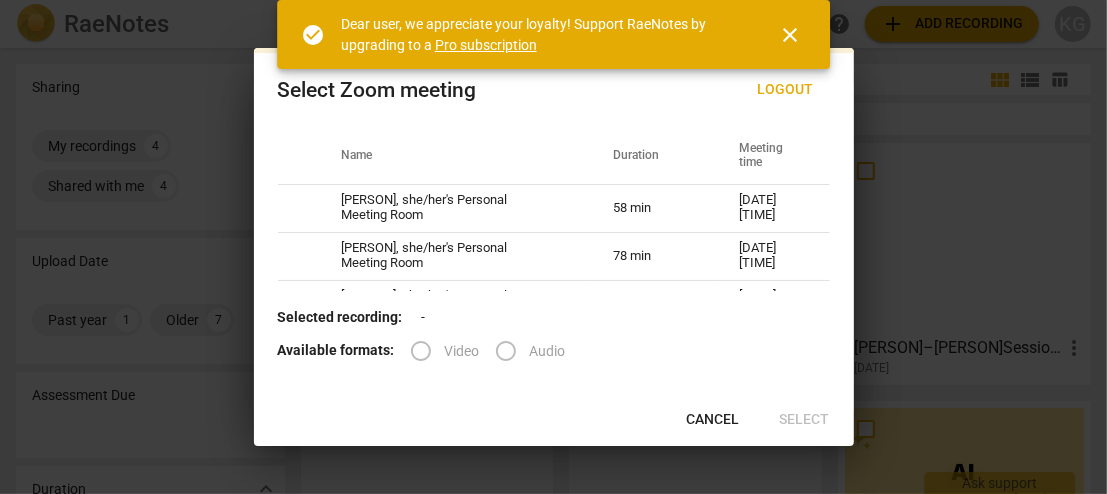 click on "close" at bounding box center (790, 35) 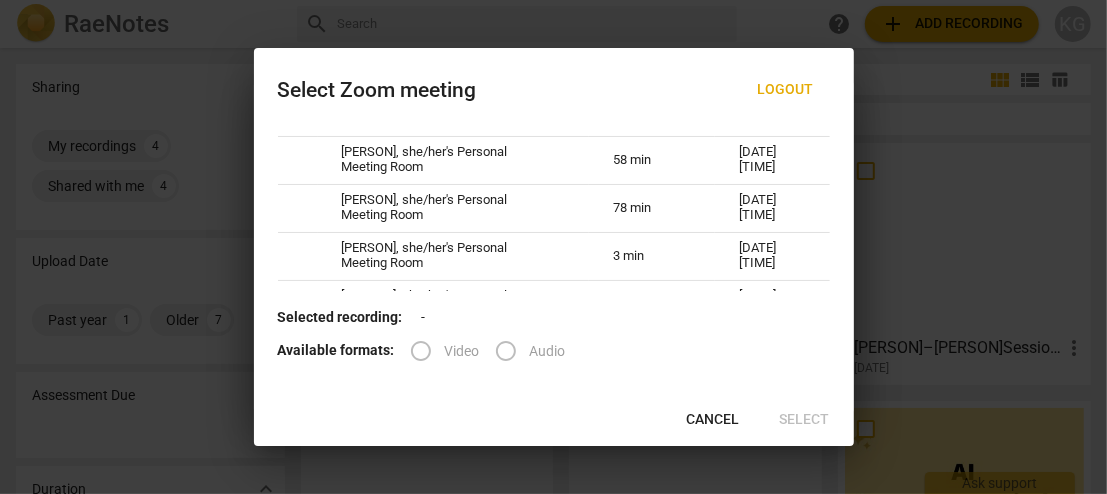 scroll, scrollTop: 0, scrollLeft: 0, axis: both 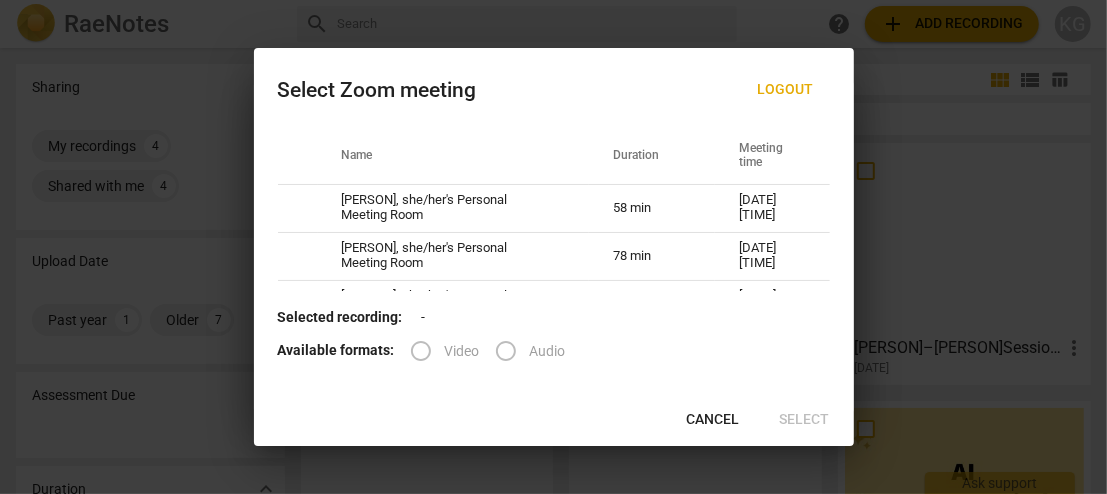 click on "Video" at bounding box center (438, 351) 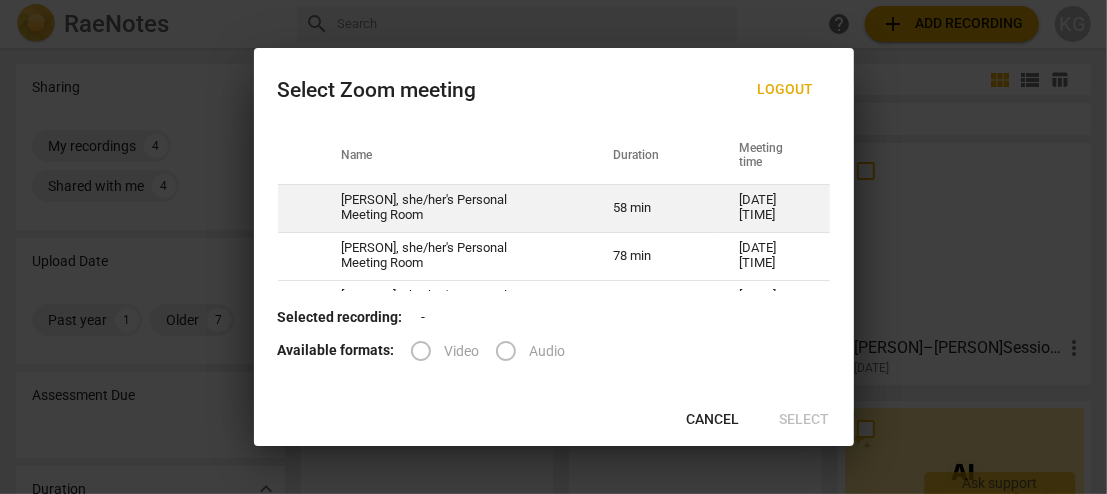 click on "Kat Gilje, she/her's Personal Meeting Room" at bounding box center [454, 208] 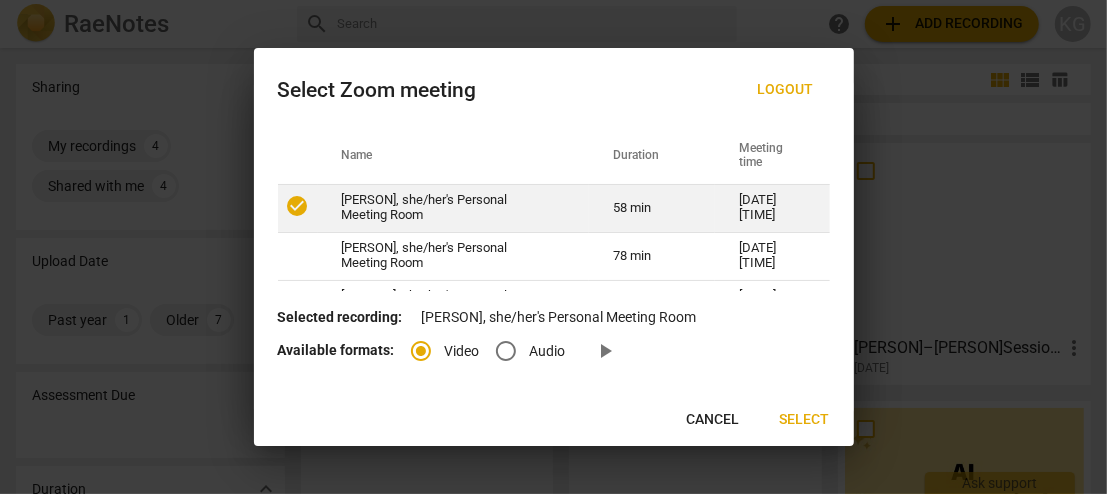 click on "check_circle" at bounding box center (298, 206) 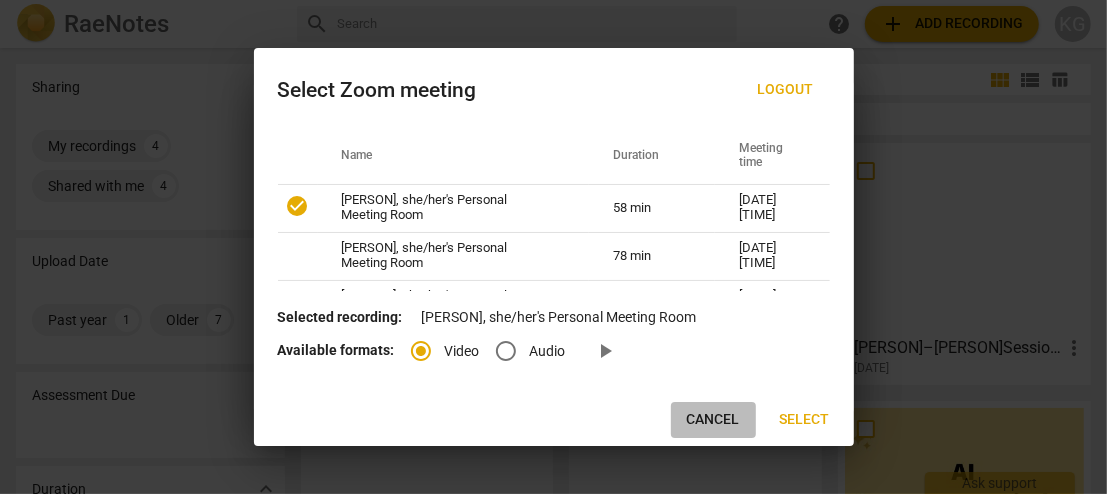 click on "Cancel" at bounding box center [713, 420] 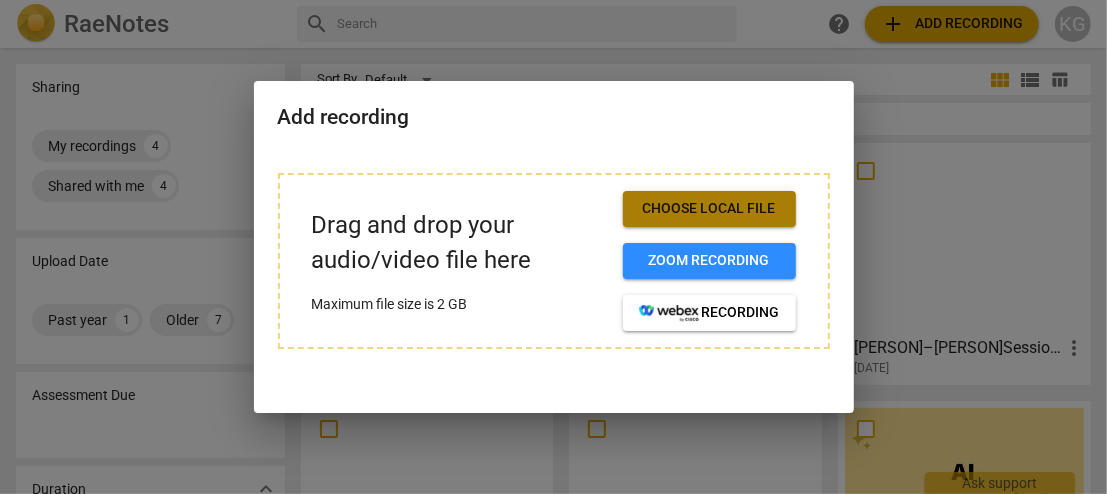 click on "Choose local file" at bounding box center [709, 209] 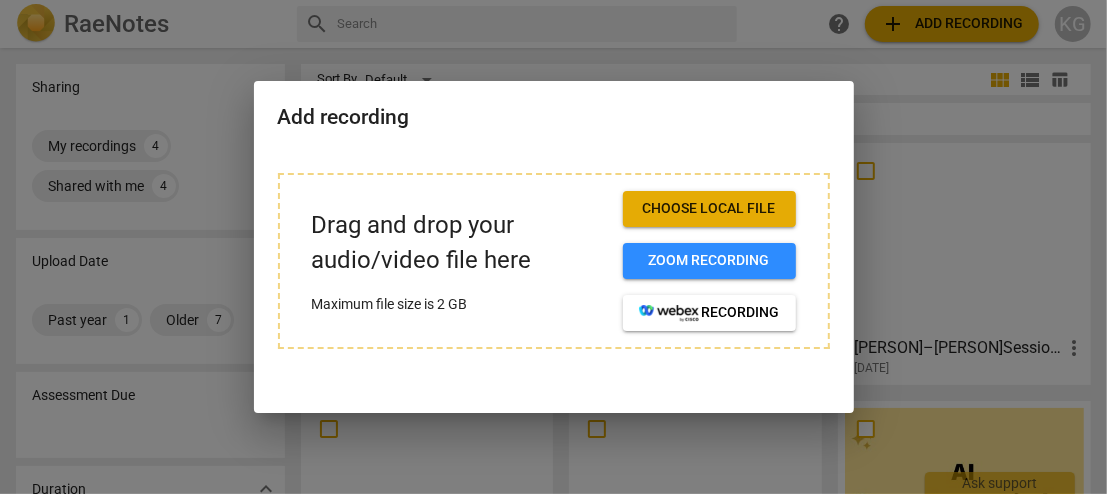 click on "Drag and drop your audio/video file here Maximum file size is 2 GB" at bounding box center [459, 261] 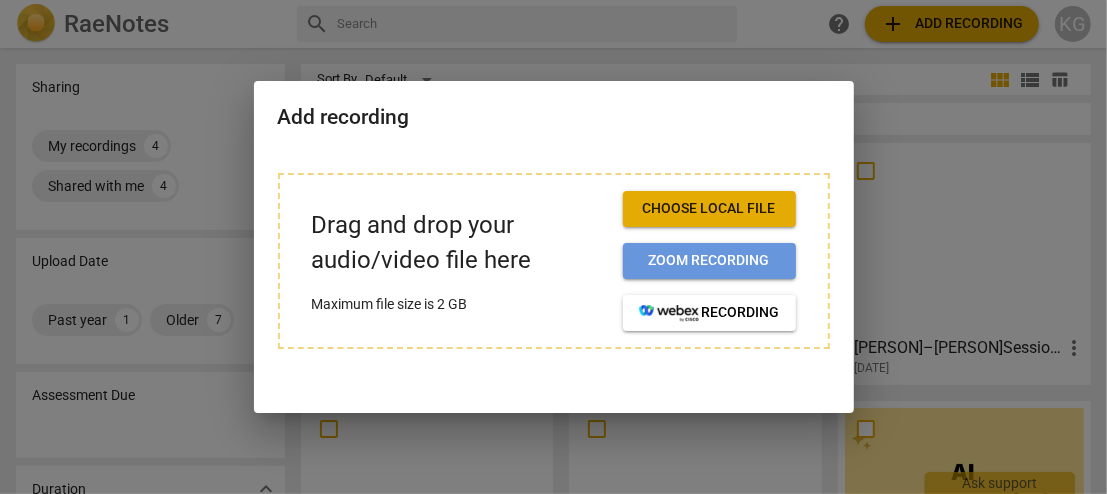 click on "Zoom recording" at bounding box center (709, 261) 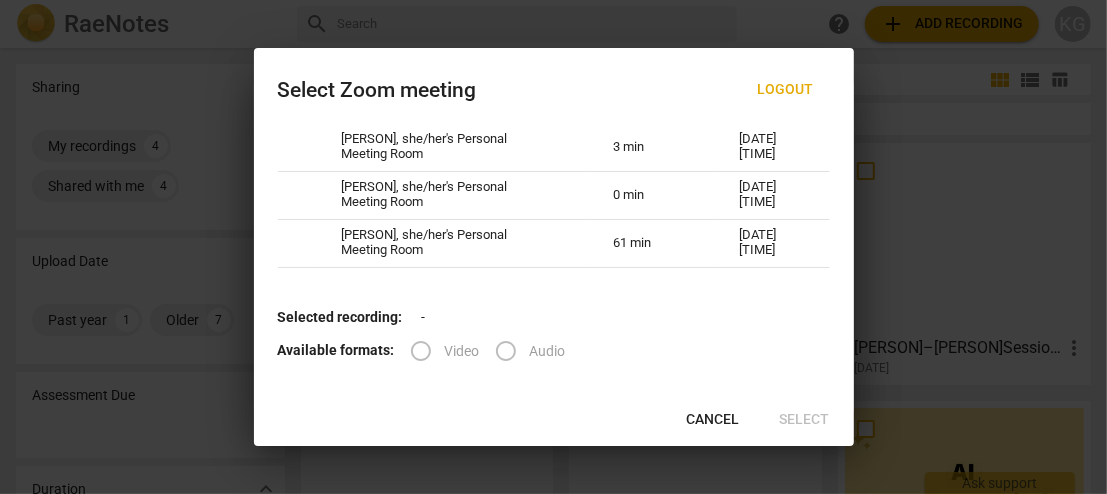 scroll, scrollTop: 0, scrollLeft: 0, axis: both 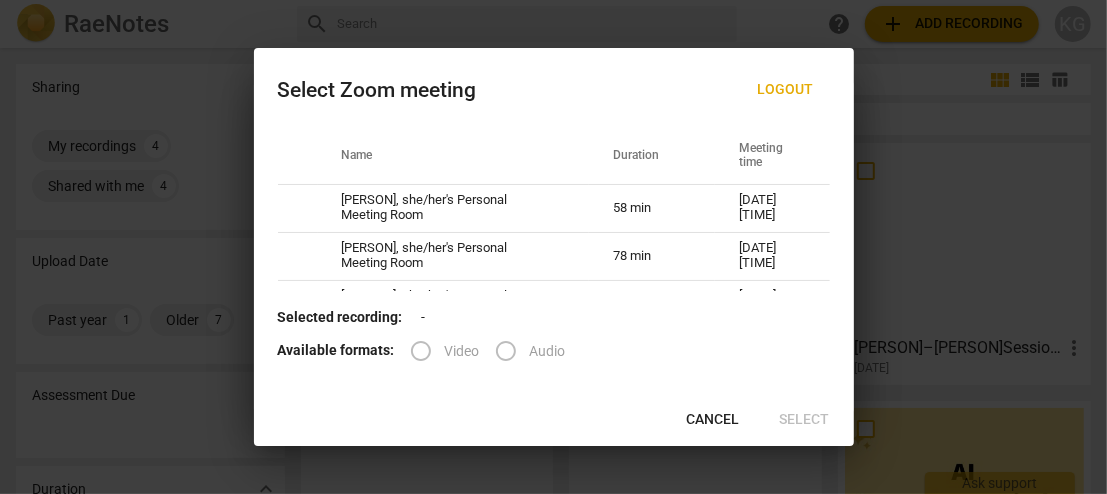 click on "Cancel" at bounding box center [713, 420] 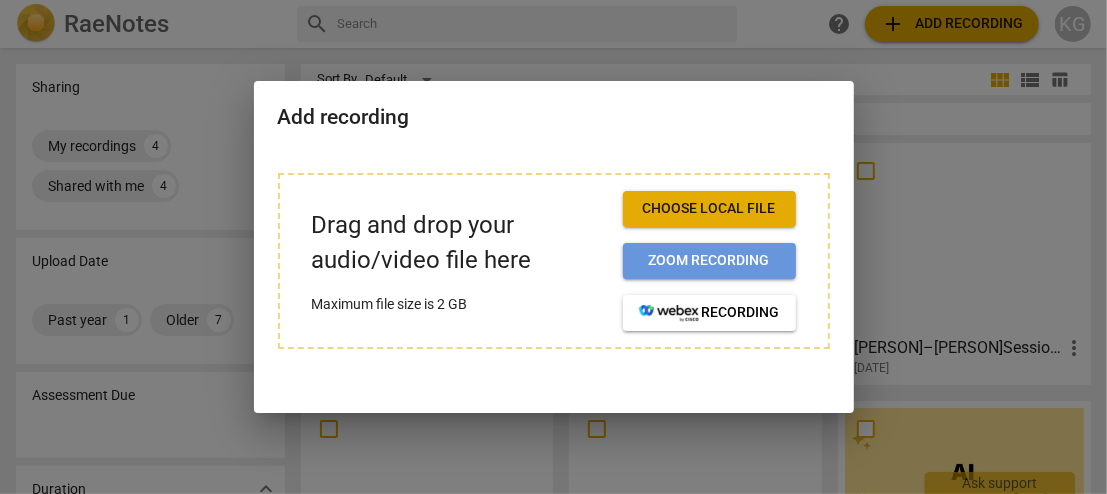 click on "Zoom recording" at bounding box center [709, 261] 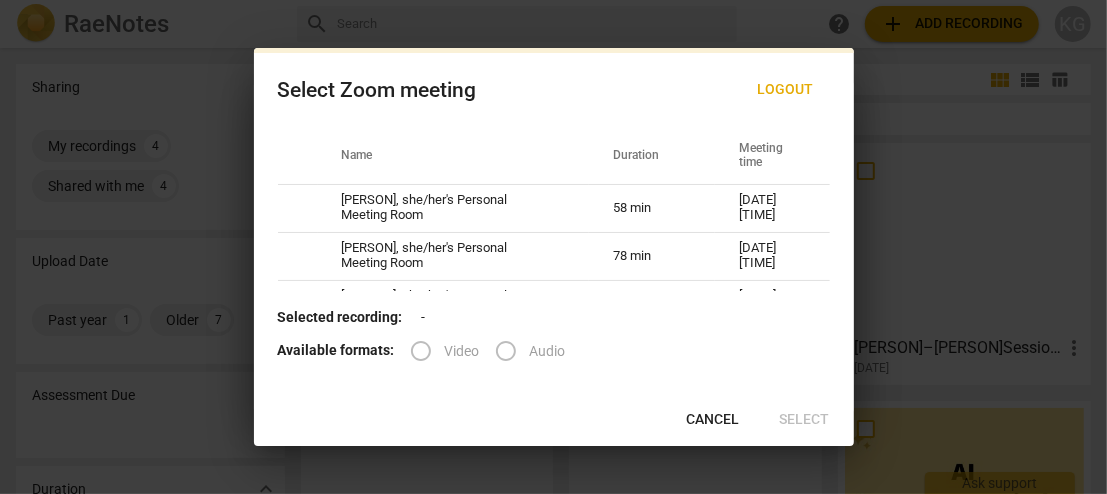 click on "Video" at bounding box center (438, 351) 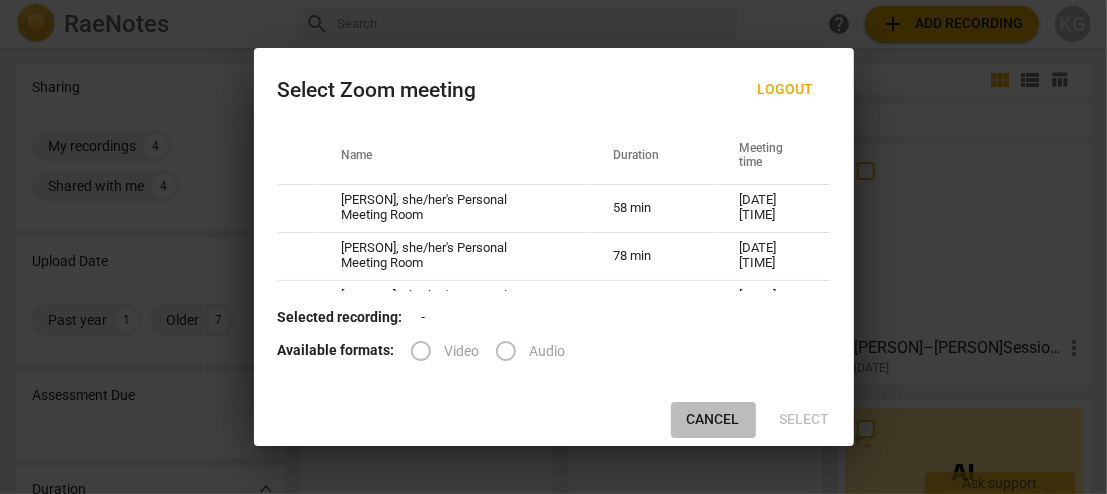 click on "Cancel" at bounding box center (713, 420) 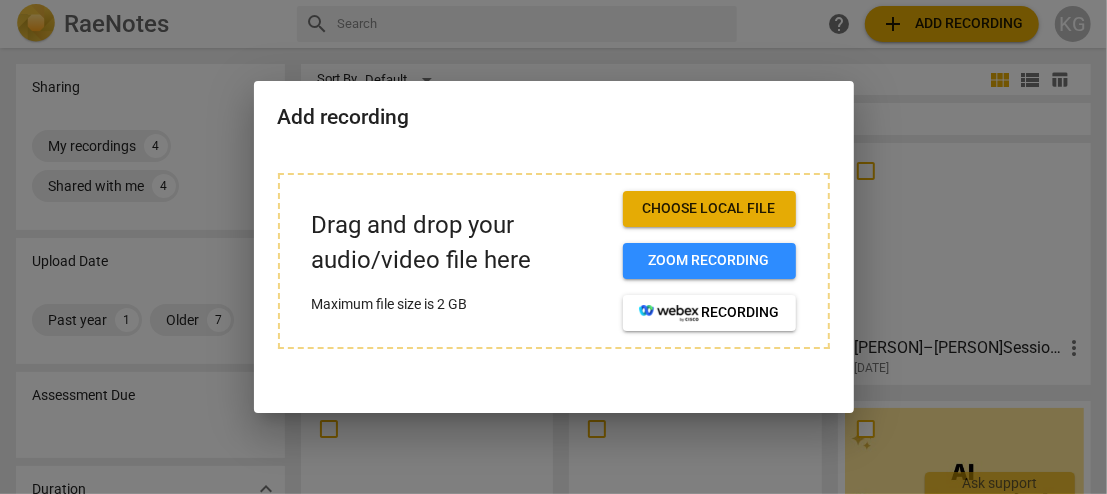 click at bounding box center (553, 247) 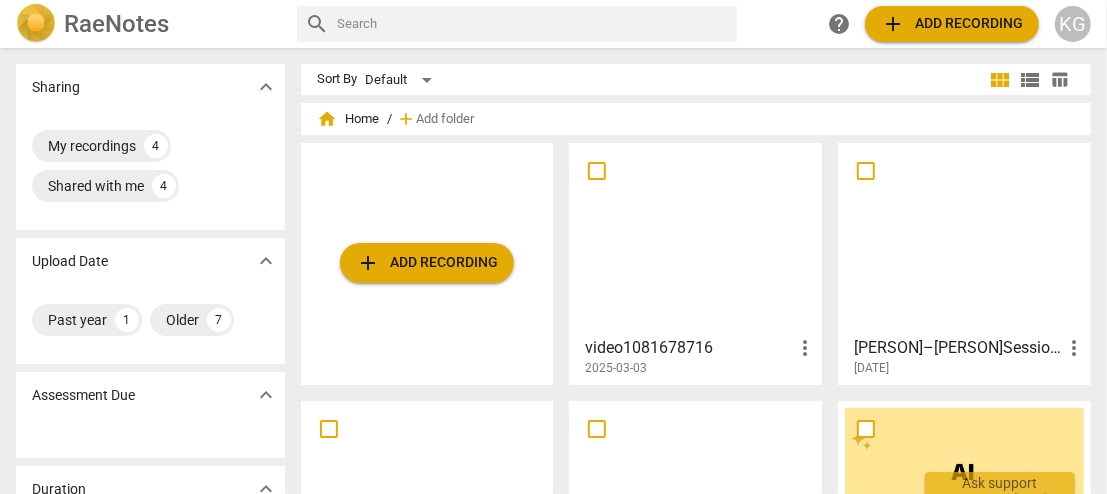 drag, startPoint x: 1098, startPoint y: 114, endPoint x: 1078, endPoint y: 177, distance: 66.09841 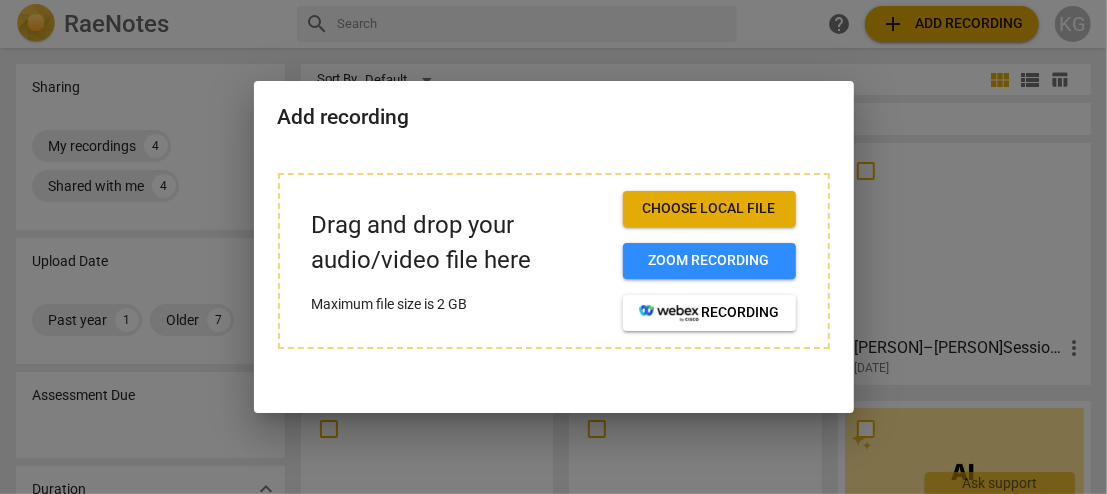 click on "Choose local file" at bounding box center (709, 209) 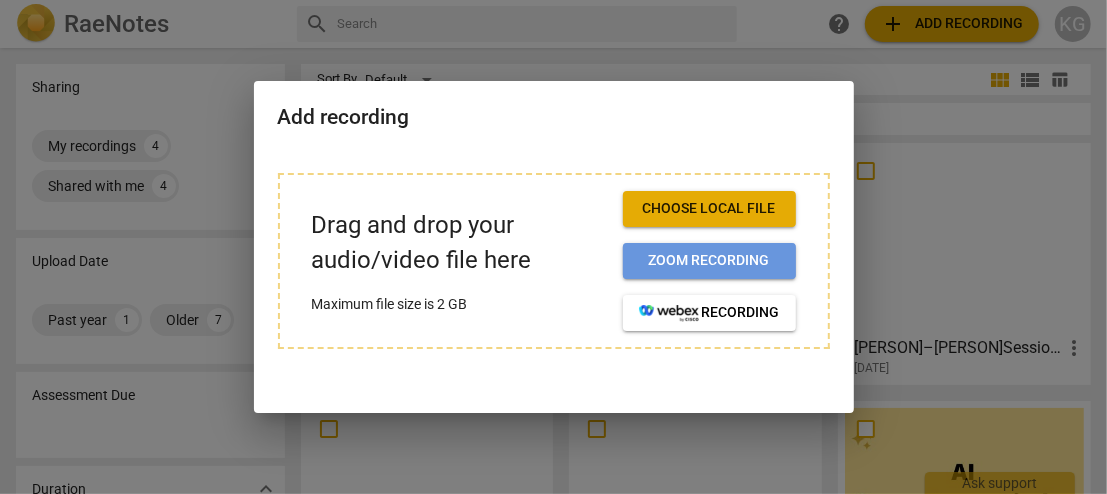 click on "Zoom recording" at bounding box center (709, 261) 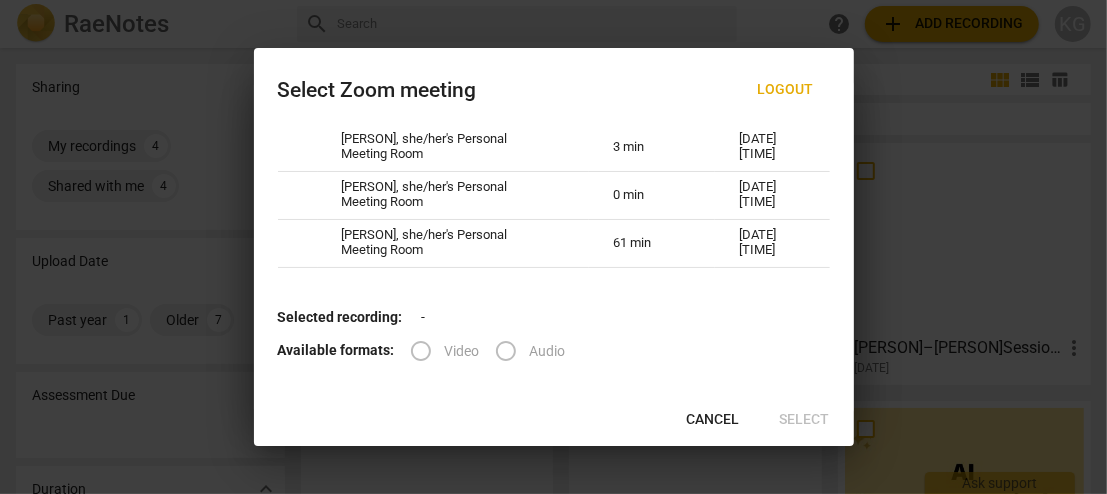 scroll, scrollTop: 0, scrollLeft: 0, axis: both 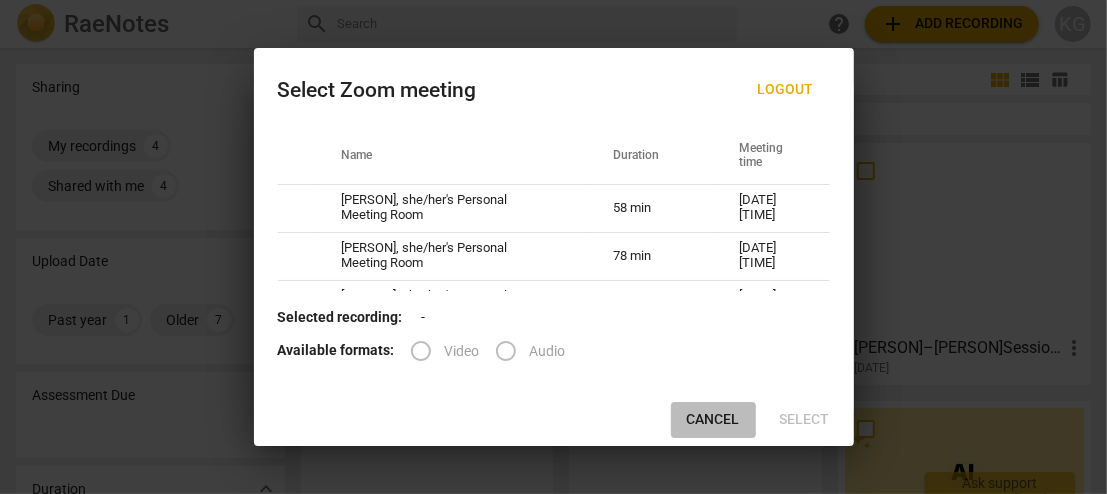 click on "Cancel" at bounding box center (713, 420) 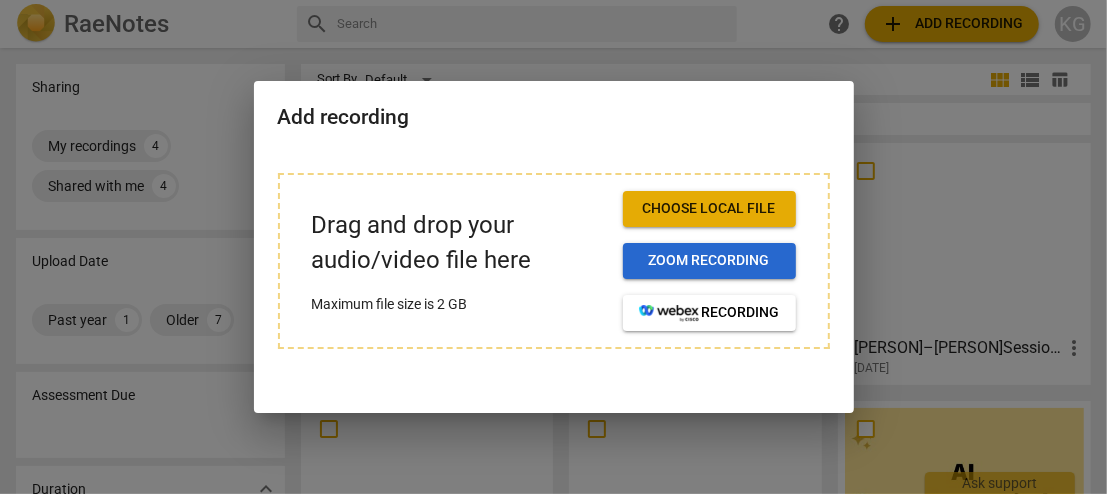 click on "Zoom recording" at bounding box center [709, 261] 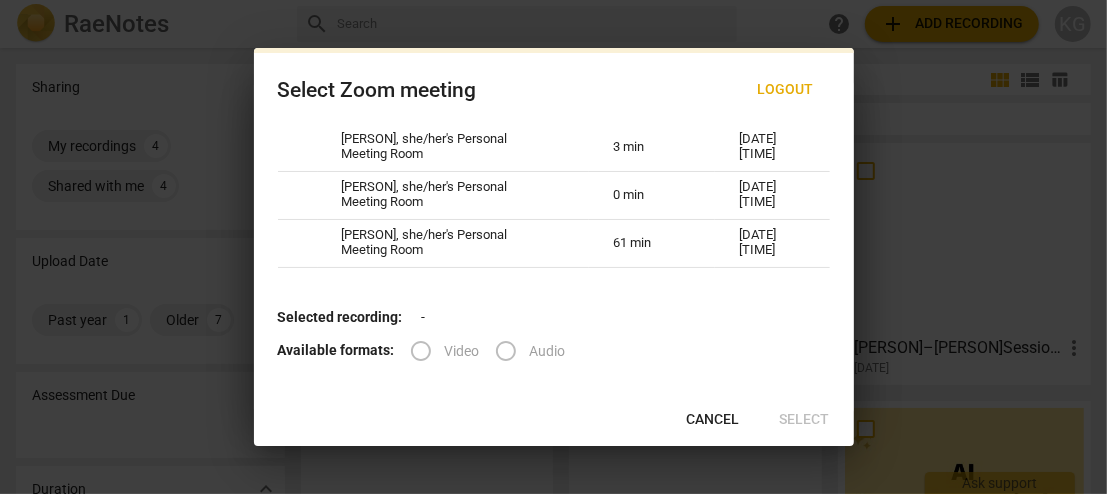 scroll, scrollTop: 0, scrollLeft: 0, axis: both 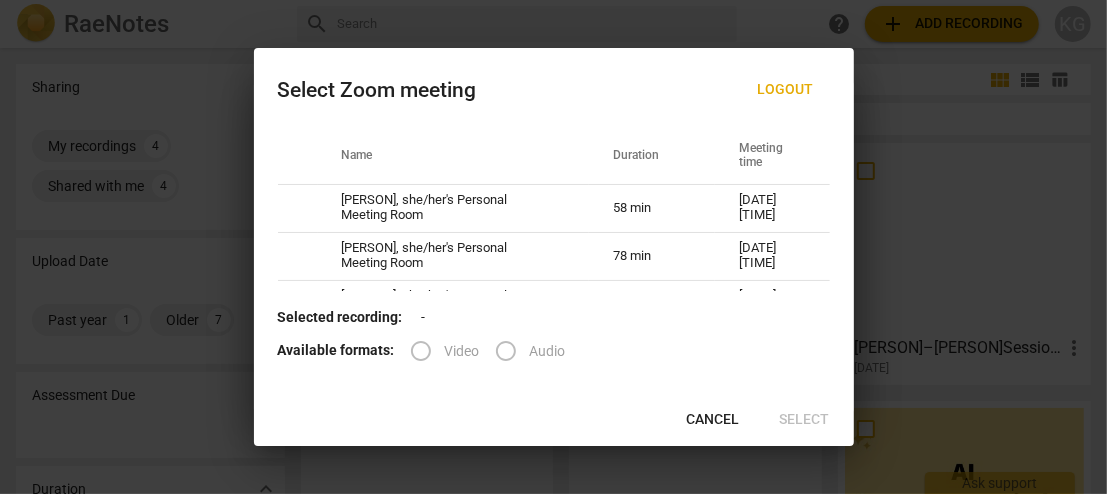 click on "Cancel" at bounding box center (713, 420) 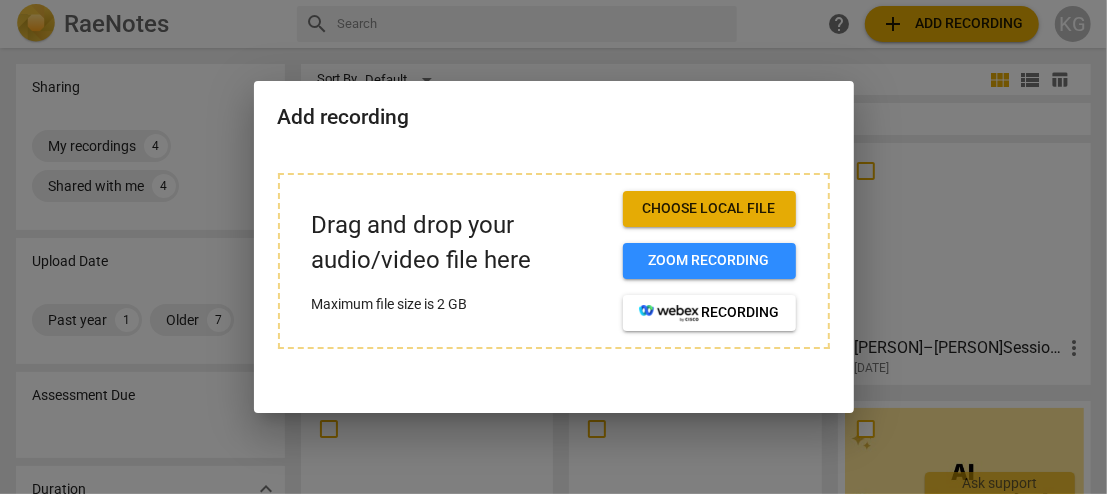 click at bounding box center (553, 247) 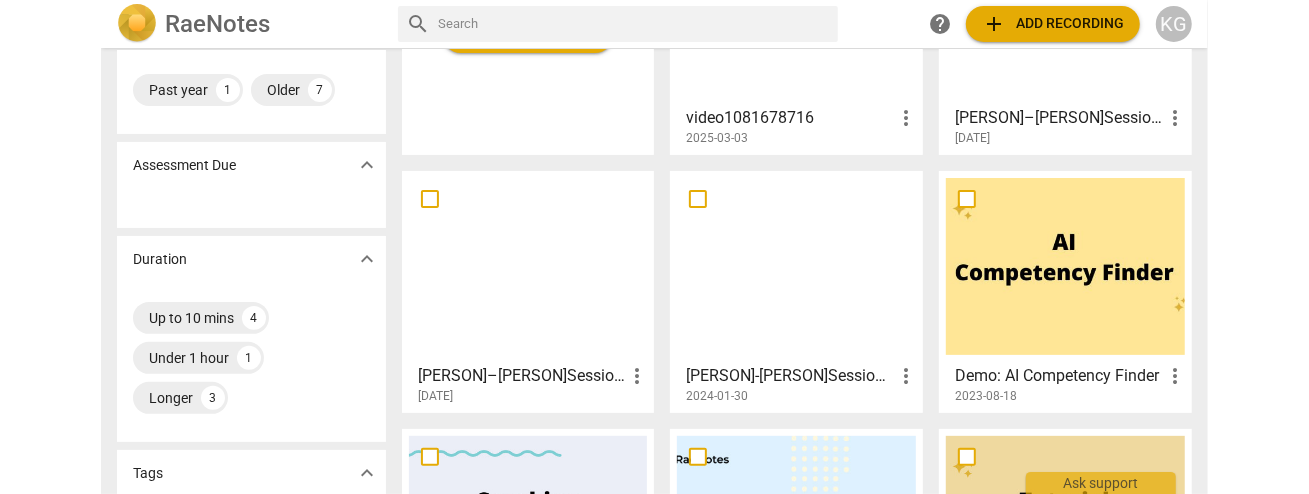 scroll, scrollTop: 0, scrollLeft: 0, axis: both 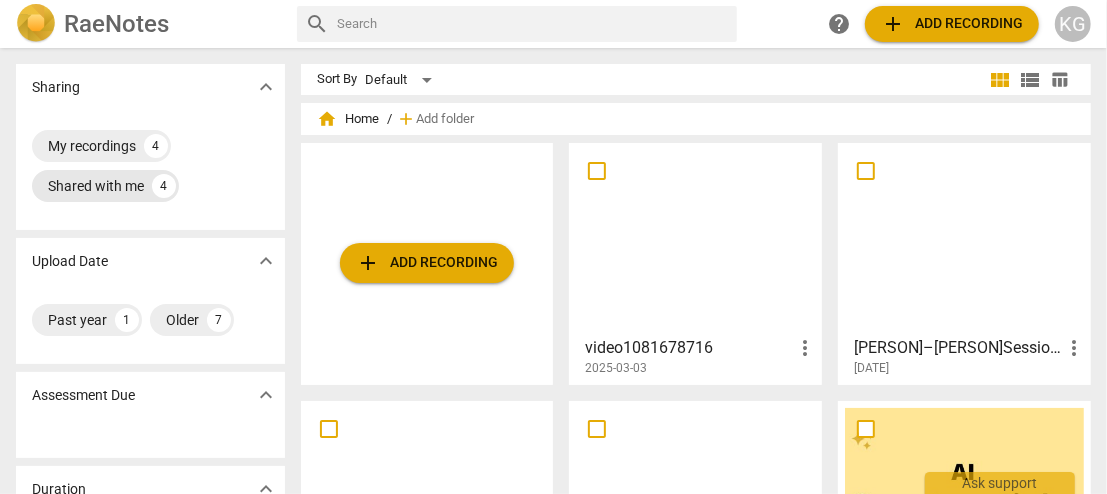 click on "Shared with me" at bounding box center [96, 186] 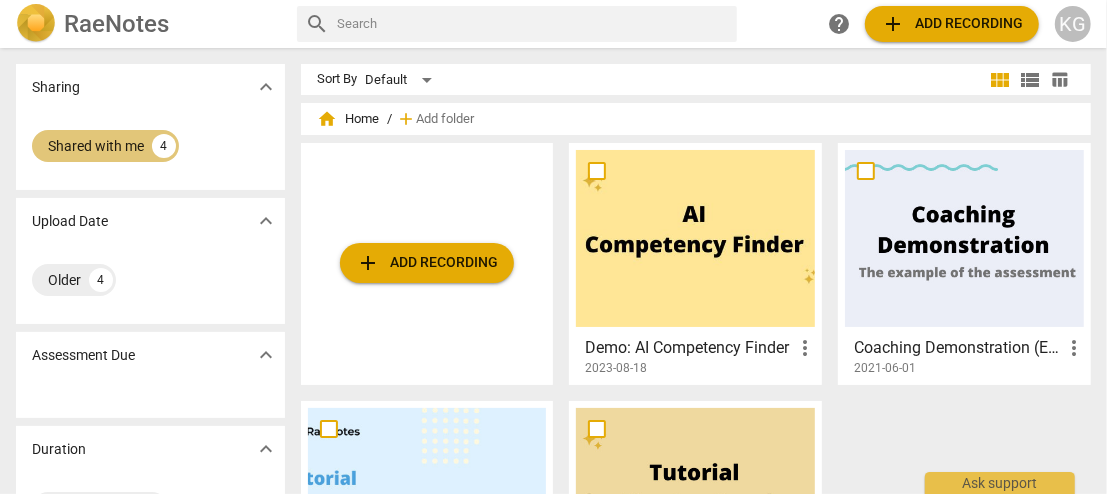 click on "Shared with me" at bounding box center [96, 146] 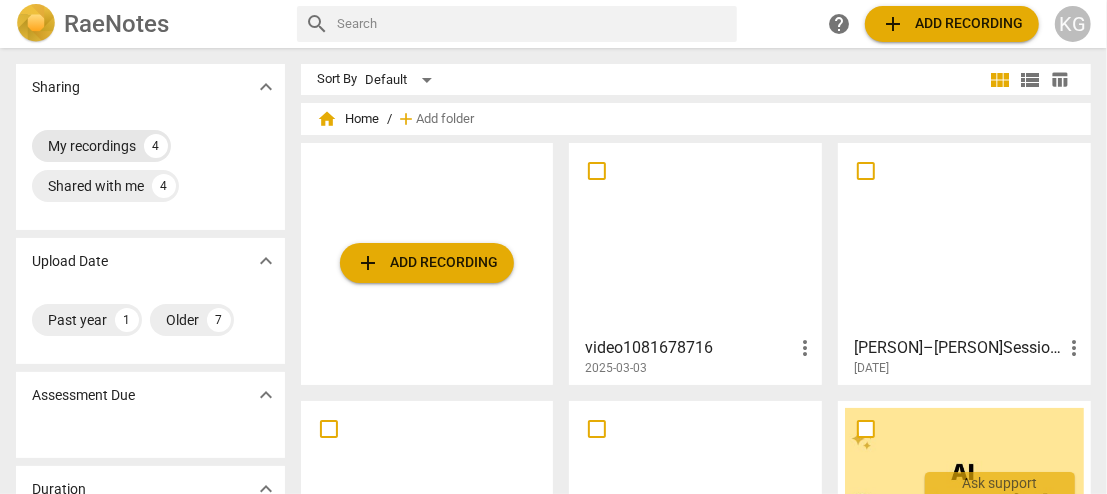 click on "My recordings" at bounding box center (92, 146) 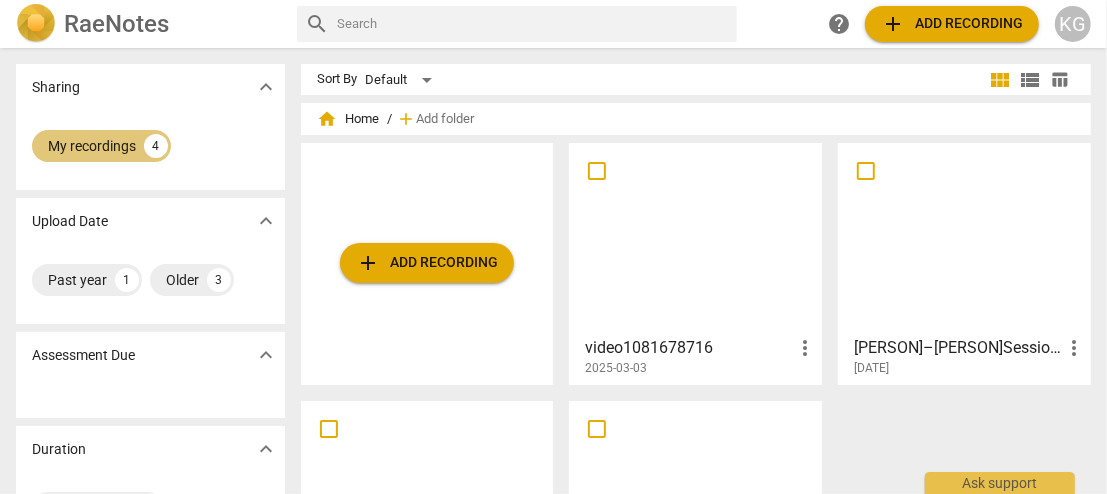 click on "My recordings" at bounding box center (92, 146) 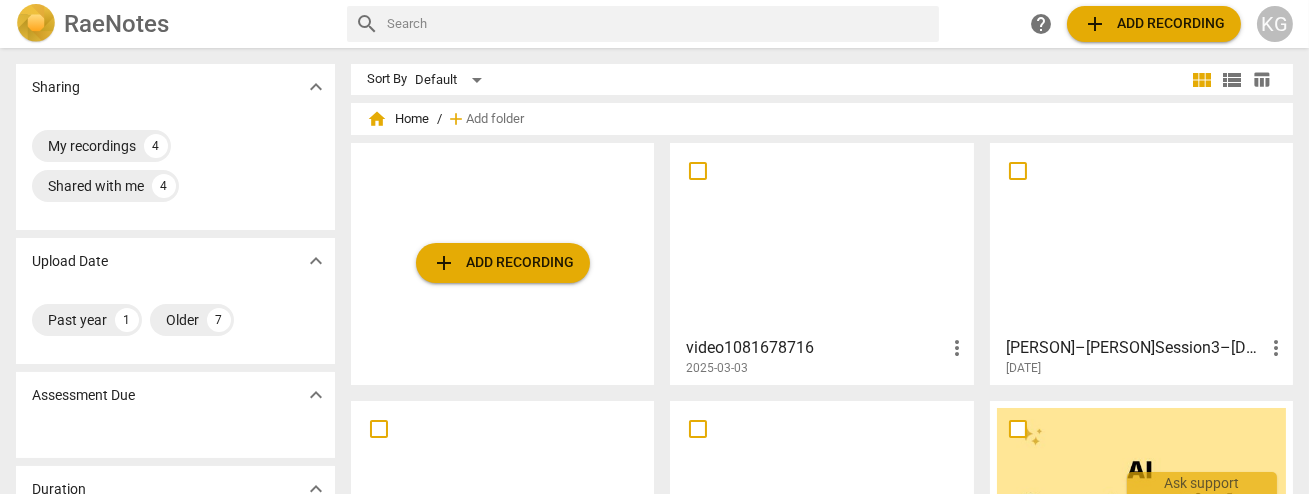 click on "add" at bounding box center [444, 263] 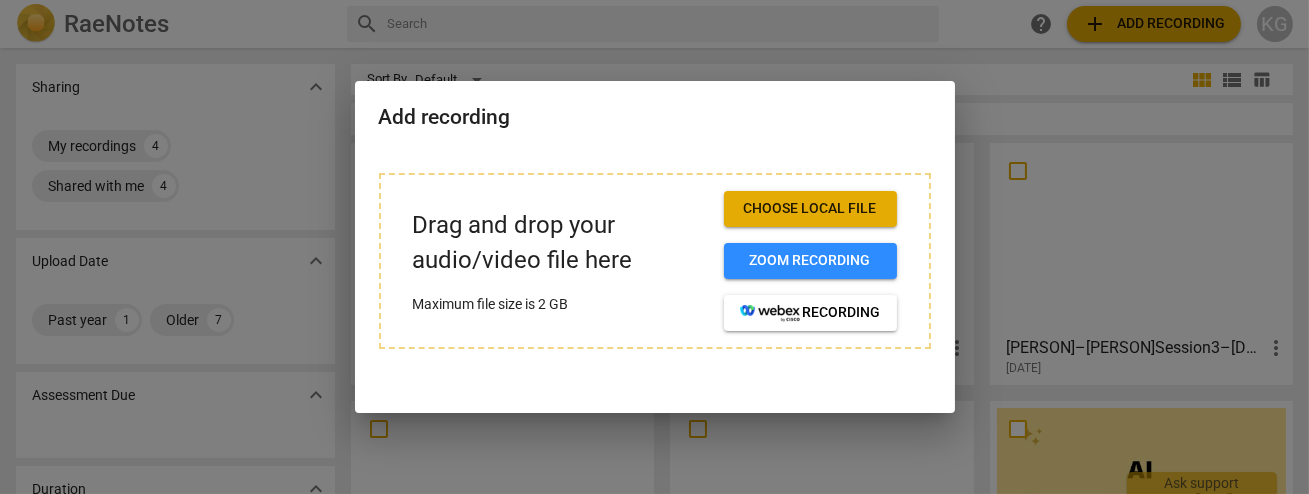 click on "Choose local file" at bounding box center [810, 209] 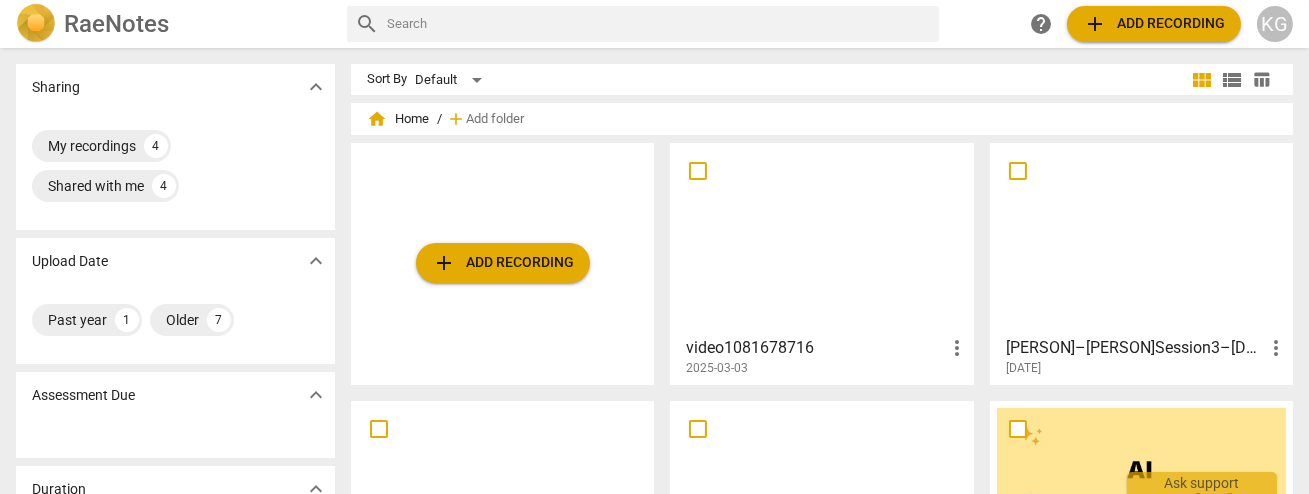 click on "add   Add recording" at bounding box center [502, 264] 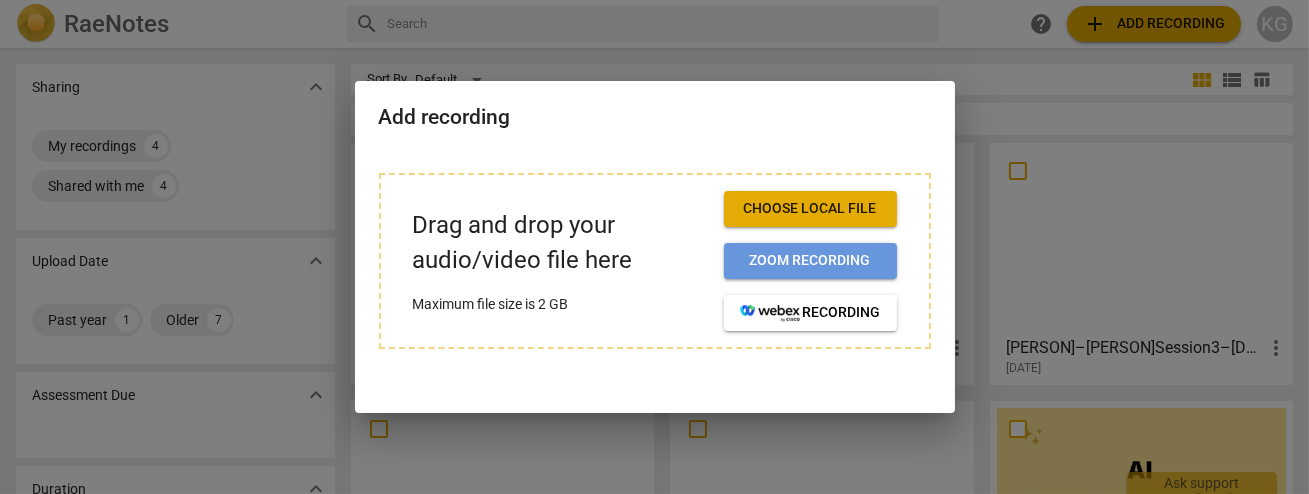 click on "Zoom recording" at bounding box center [810, 261] 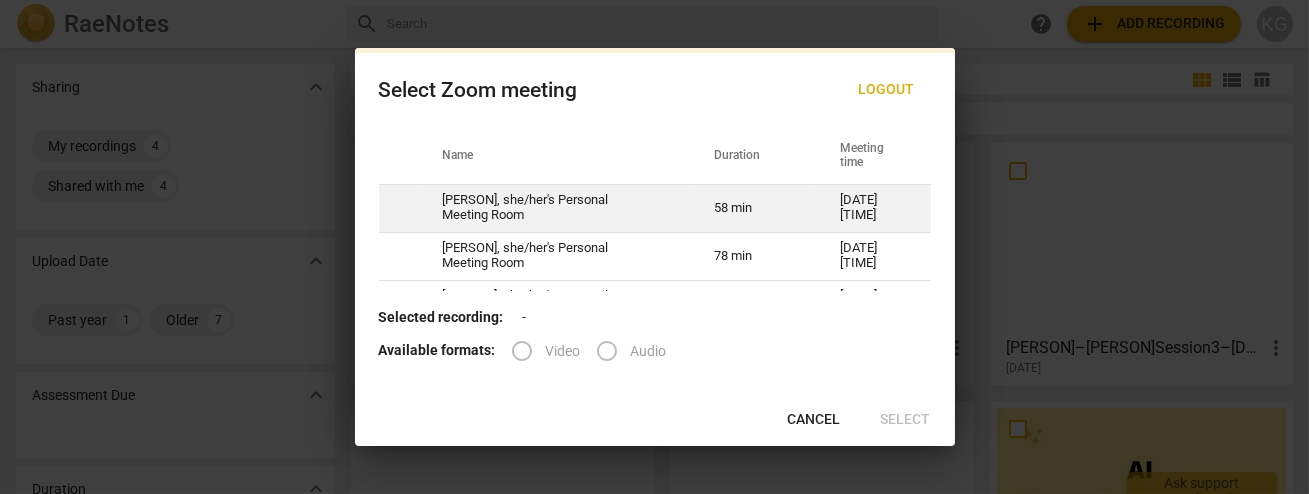 click on "58 min" at bounding box center (753, 208) 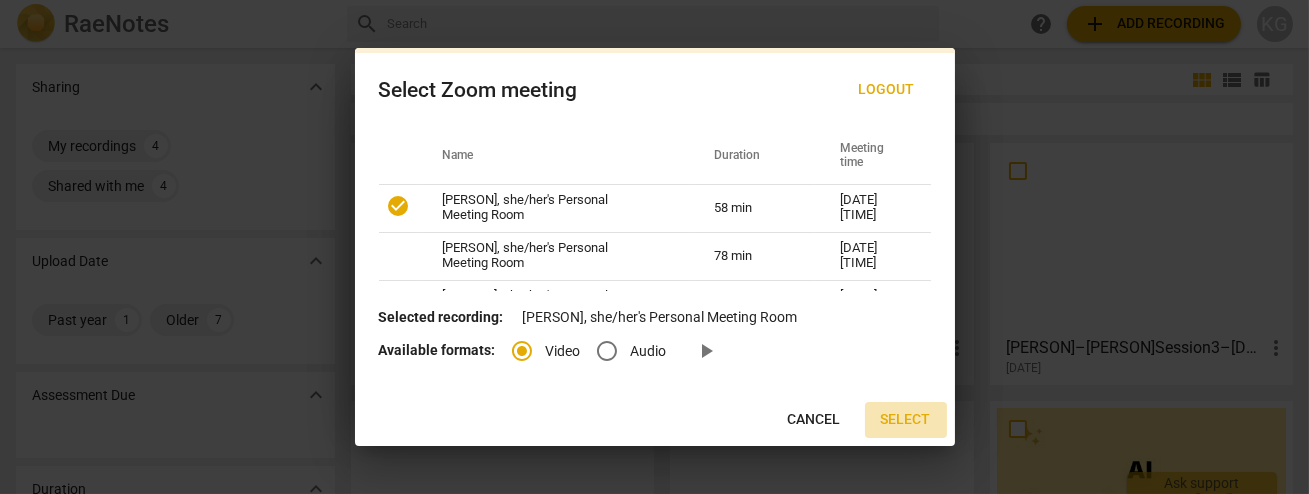 click on "Select" at bounding box center (906, 420) 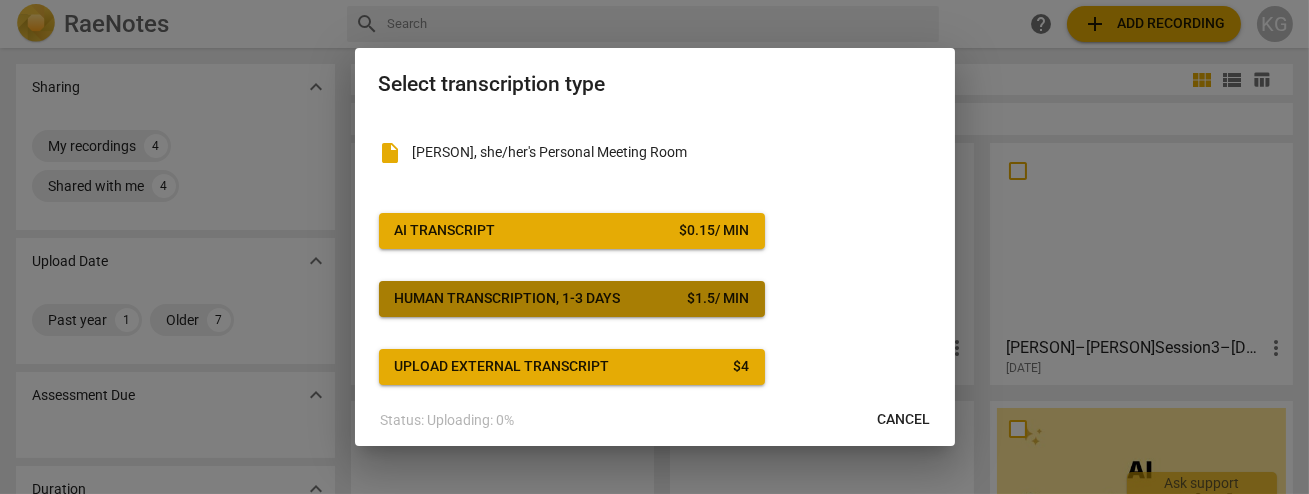 click on "Human transcription, 1-3 days $ 1.5  / min" at bounding box center (572, 299) 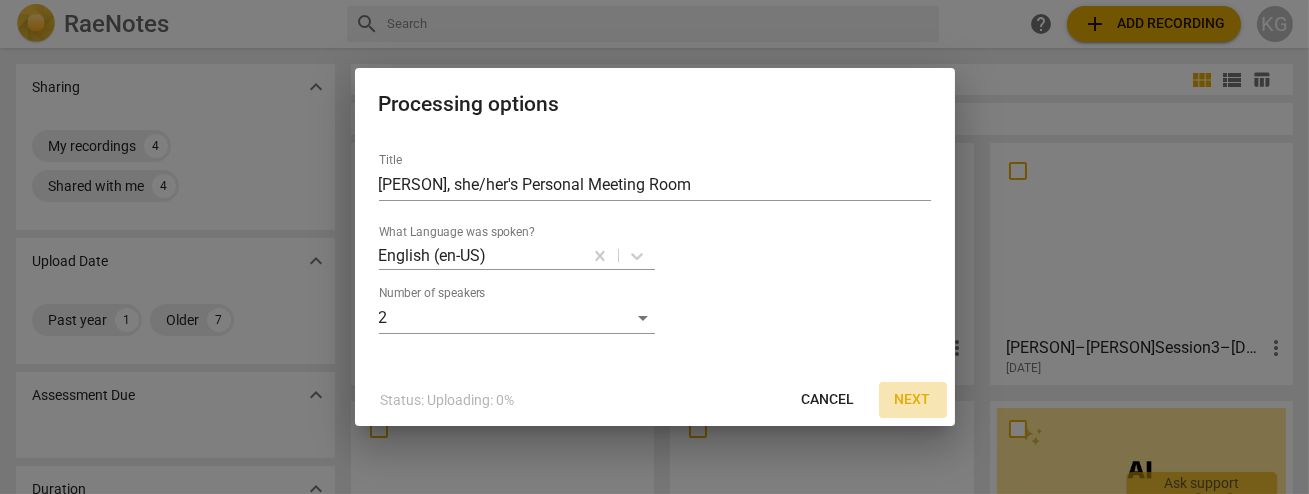 click on "Next" at bounding box center (913, 400) 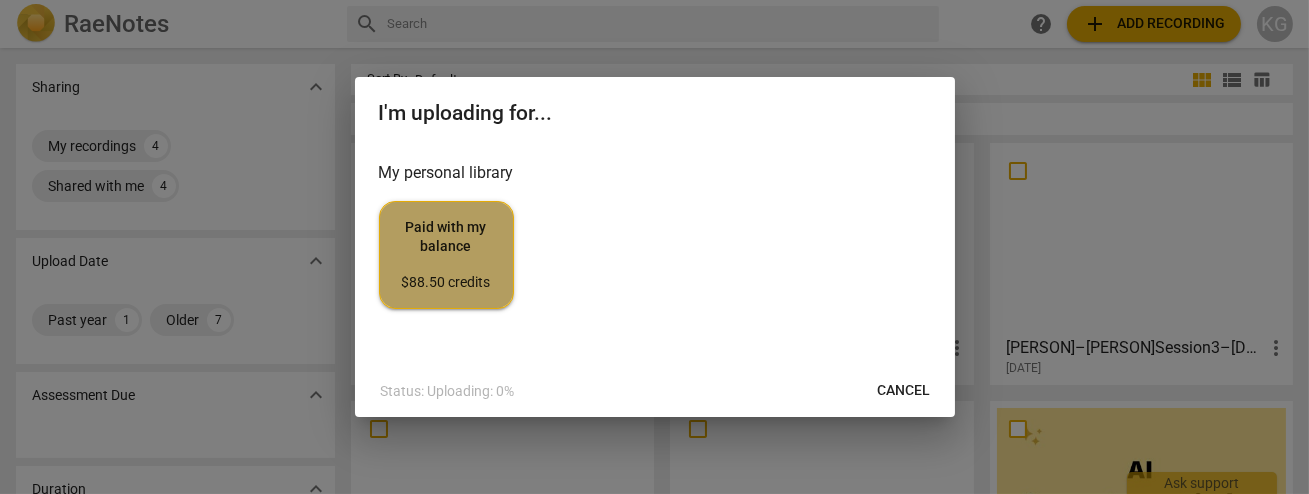 click on "Paid with my balance $88.50 credits" at bounding box center [446, 255] 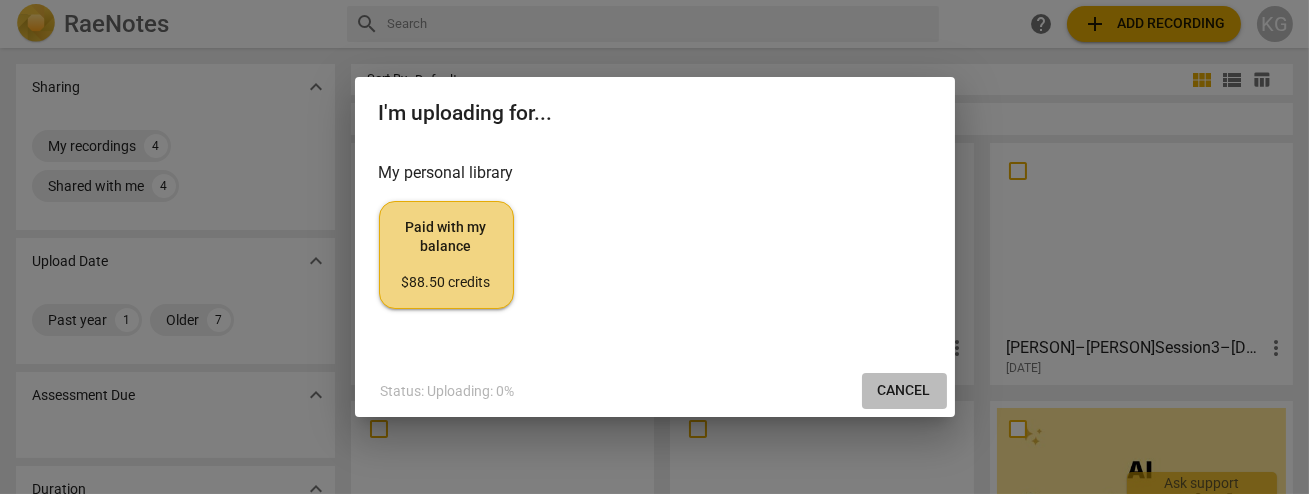 click on "Cancel" at bounding box center (904, 391) 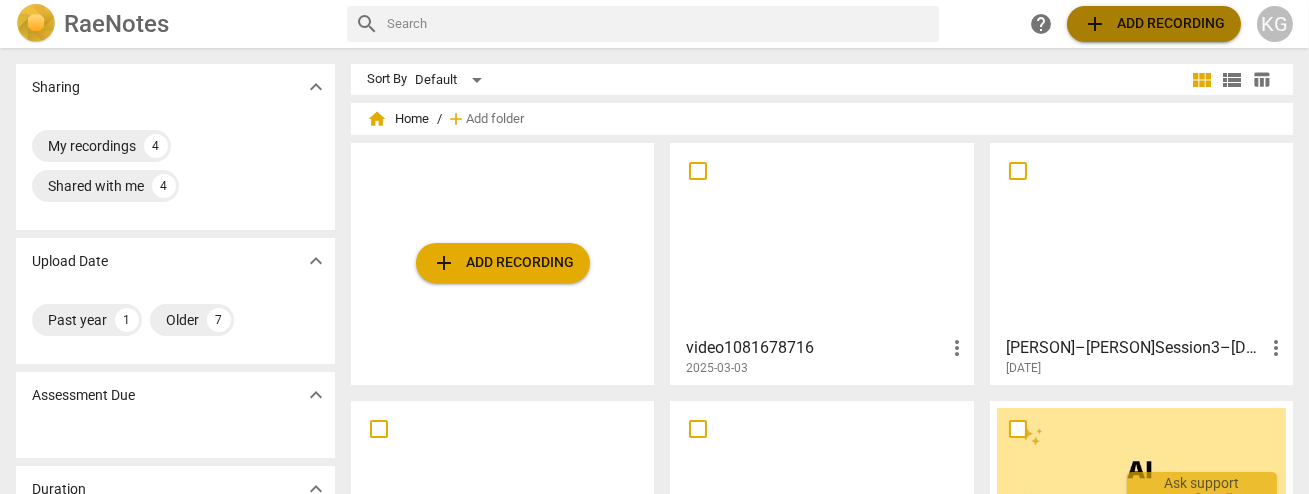 click on "add   Add recording" at bounding box center [1154, 24] 